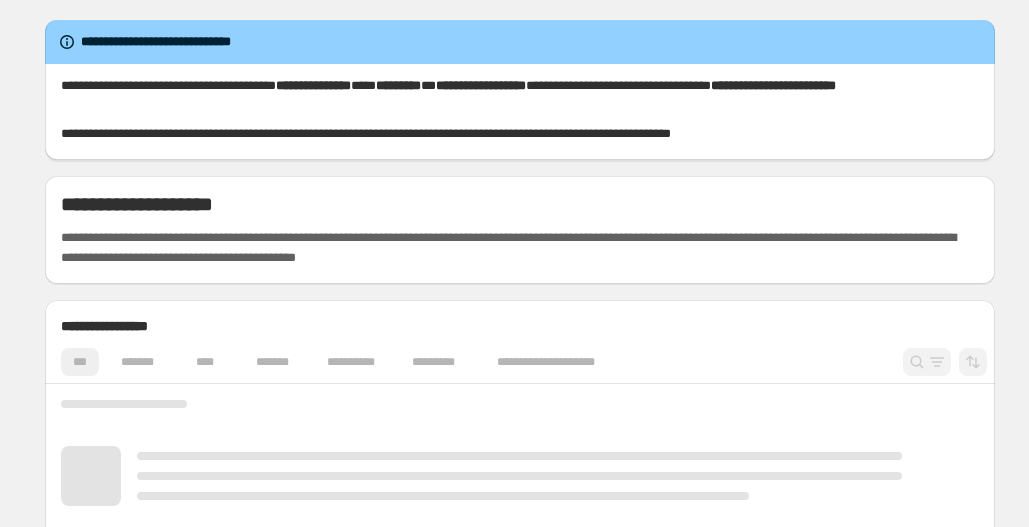 scroll, scrollTop: 0, scrollLeft: 0, axis: both 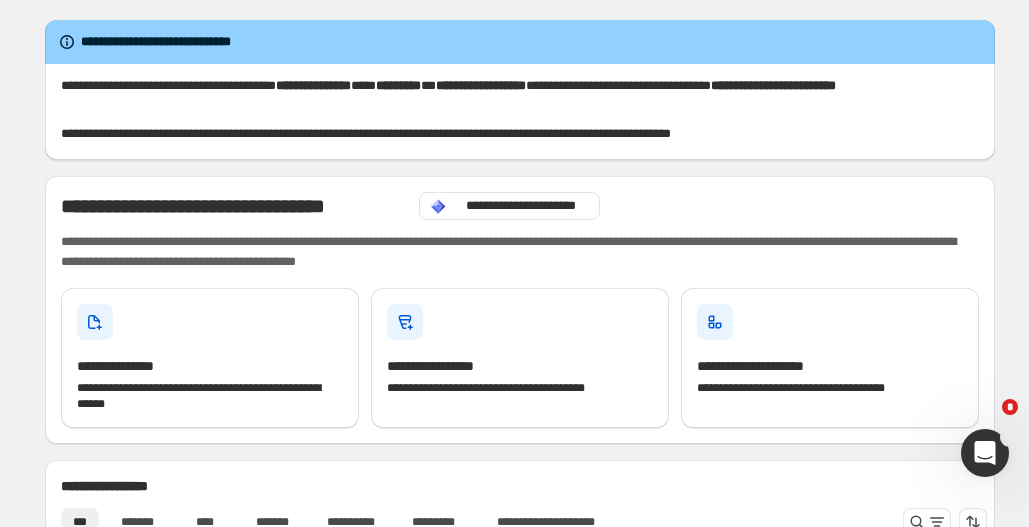 click 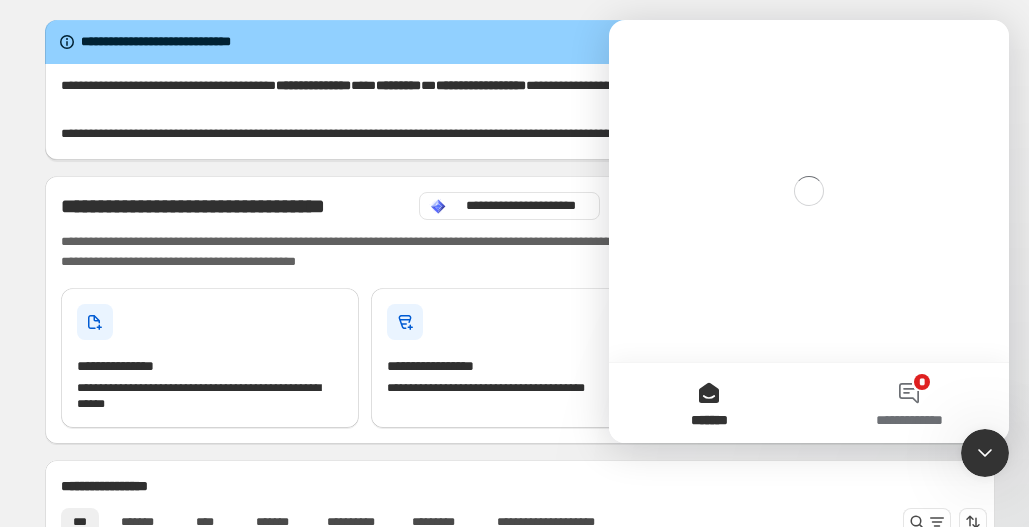 scroll, scrollTop: 0, scrollLeft: 0, axis: both 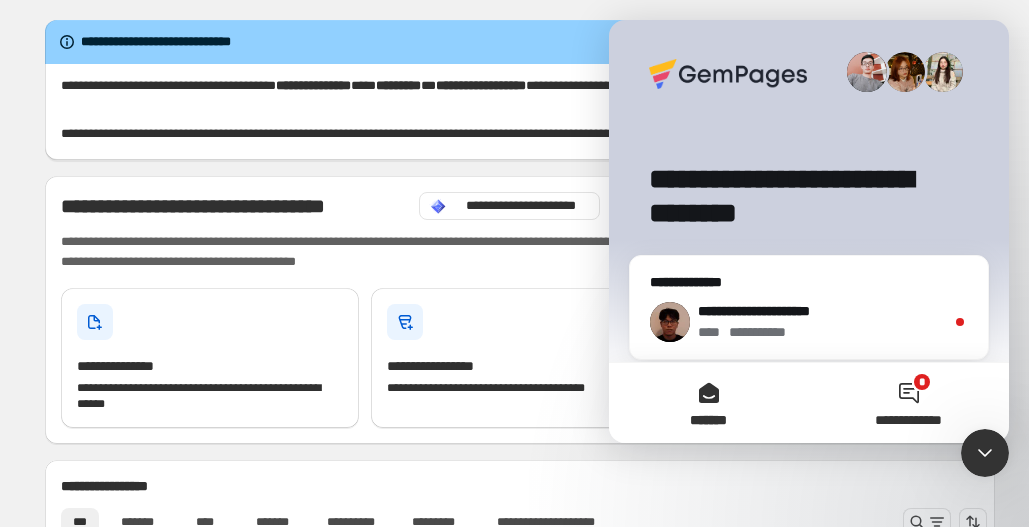 click on "**********" at bounding box center (909, 403) 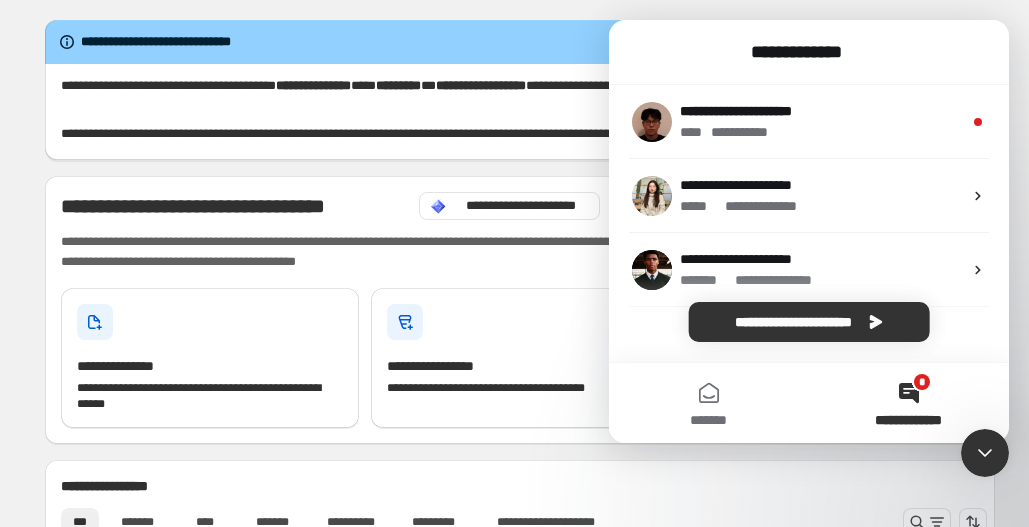 click on "**********" at bounding box center [909, 403] 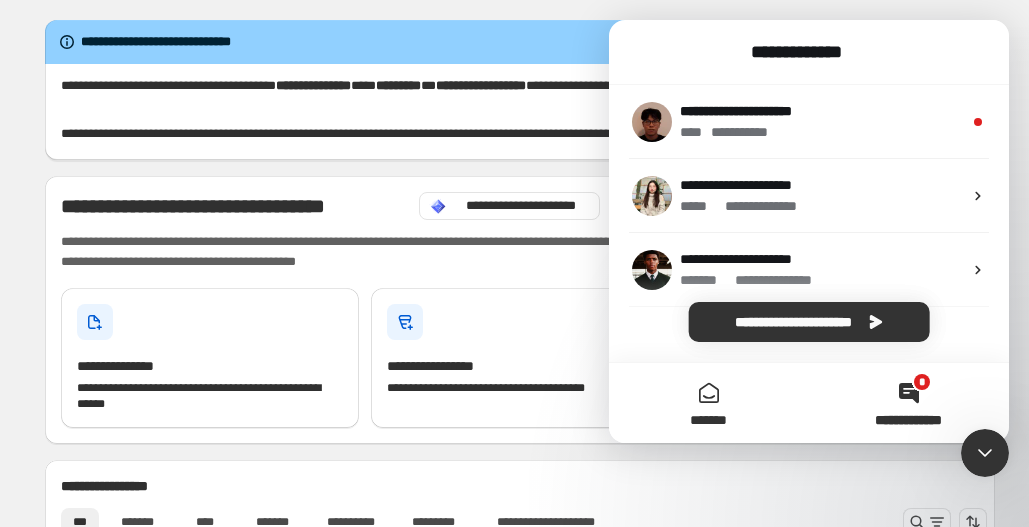 click on "*******" at bounding box center (709, 403) 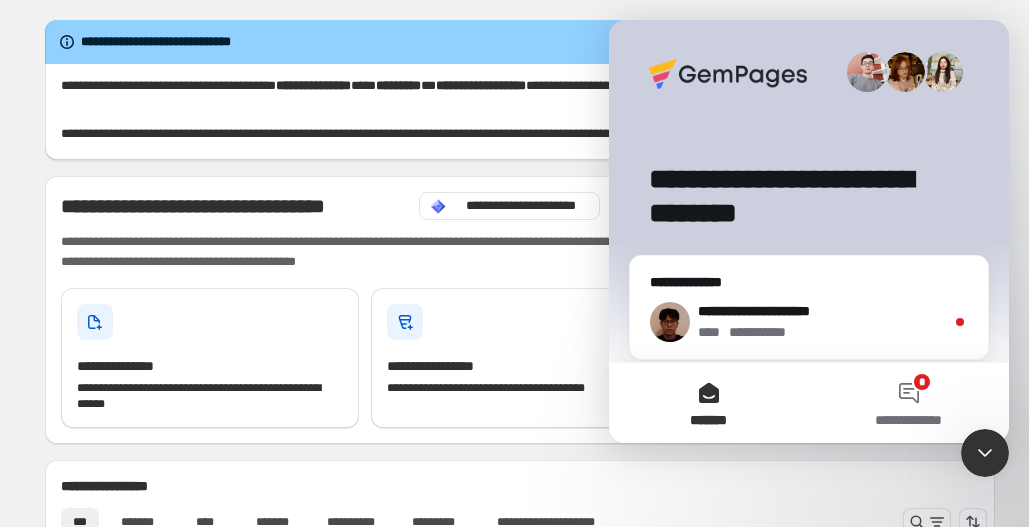 click 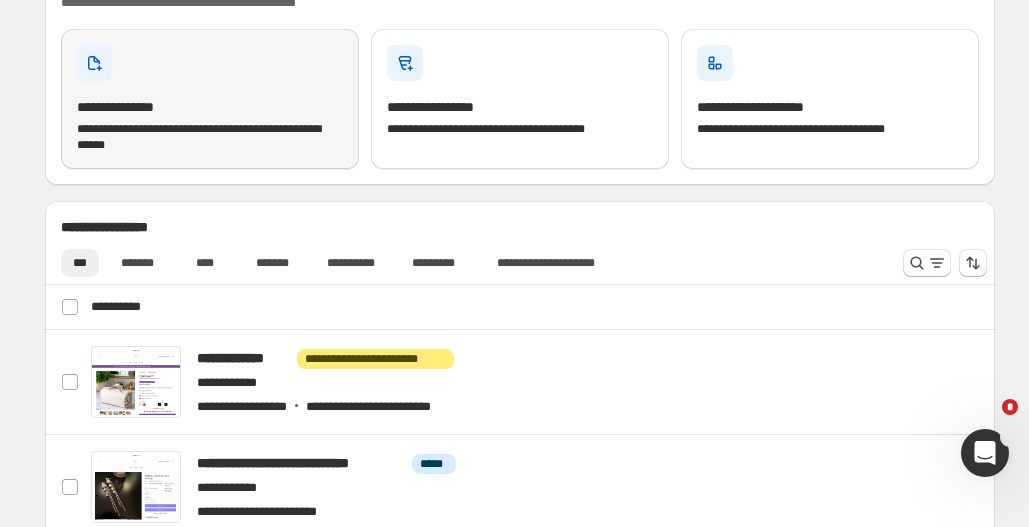 scroll, scrollTop: 468, scrollLeft: 0, axis: vertical 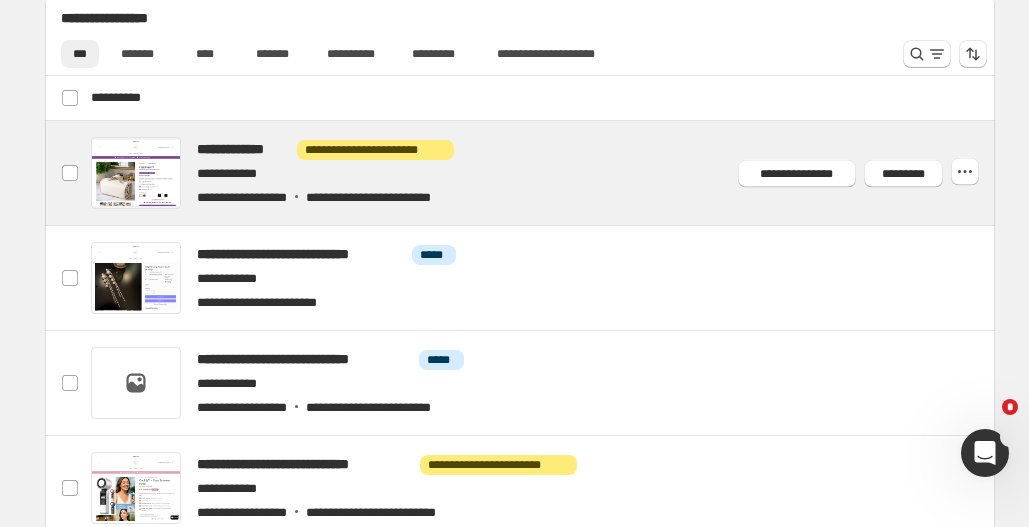 click at bounding box center (544, 173) 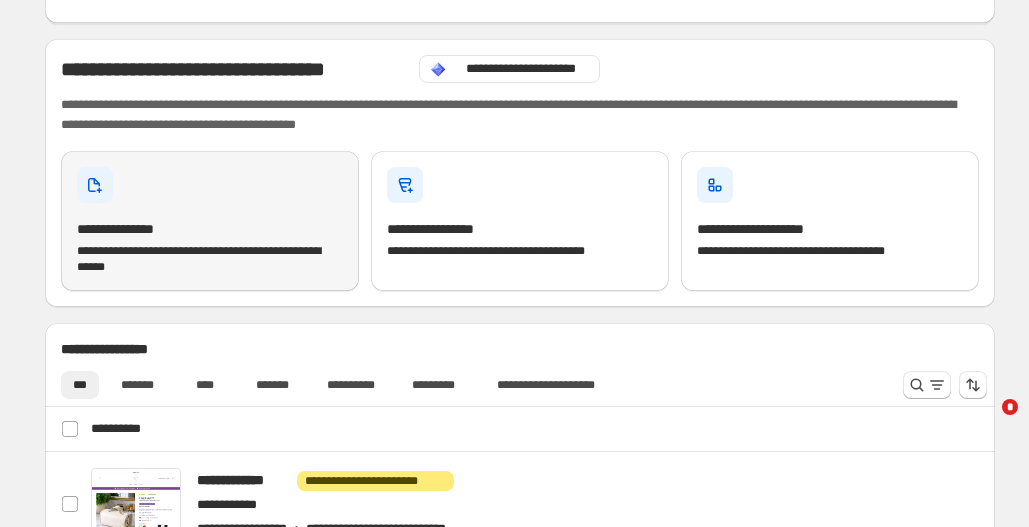 scroll, scrollTop: 56, scrollLeft: 0, axis: vertical 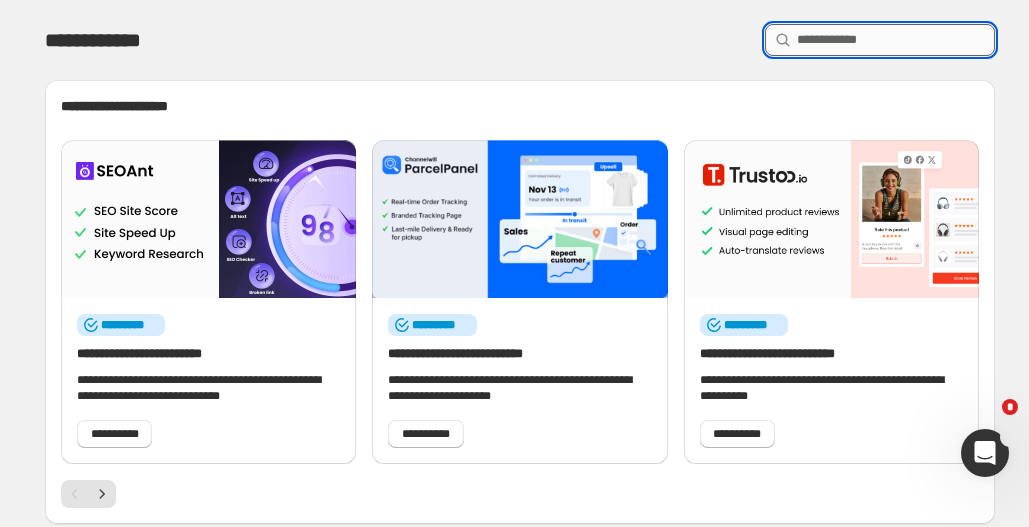 click at bounding box center [896, 40] 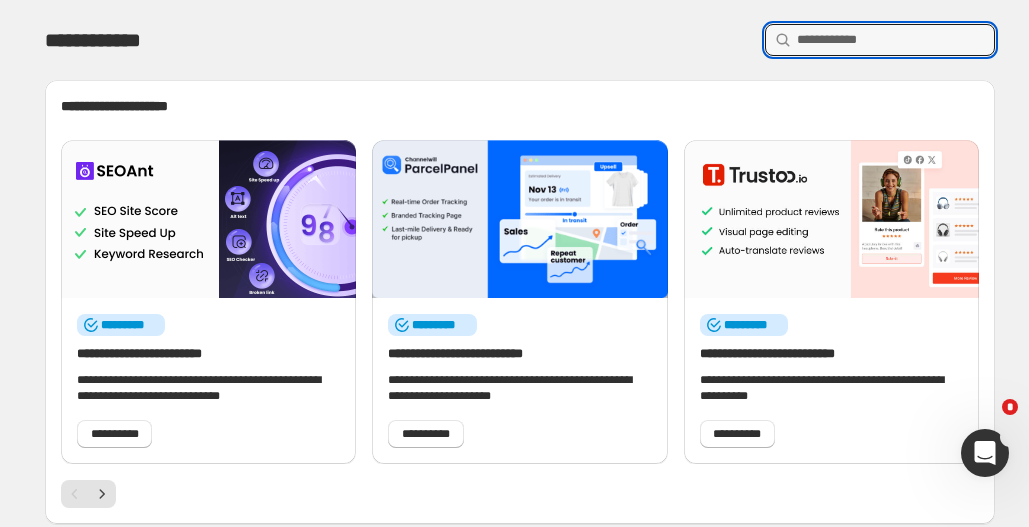 click on "**********" at bounding box center [520, 40] 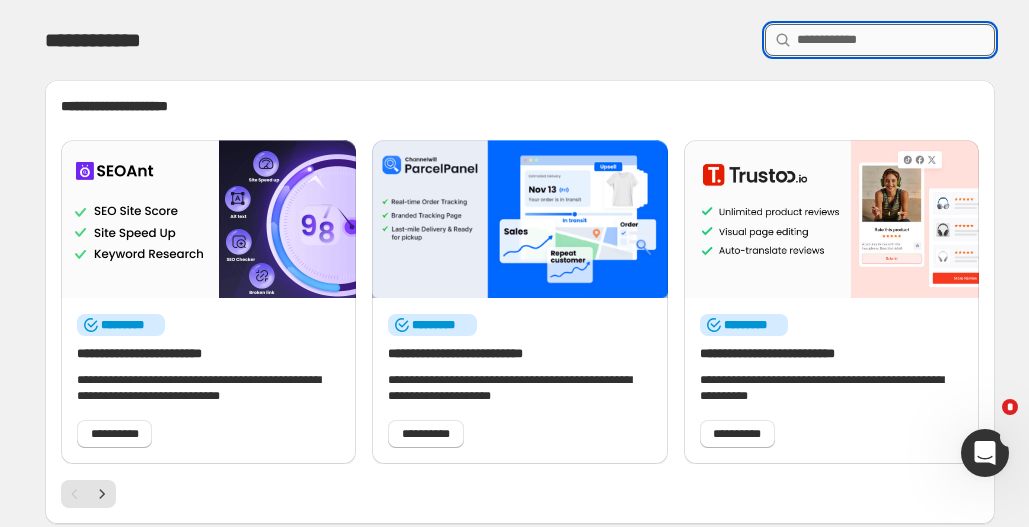 click at bounding box center (896, 40) 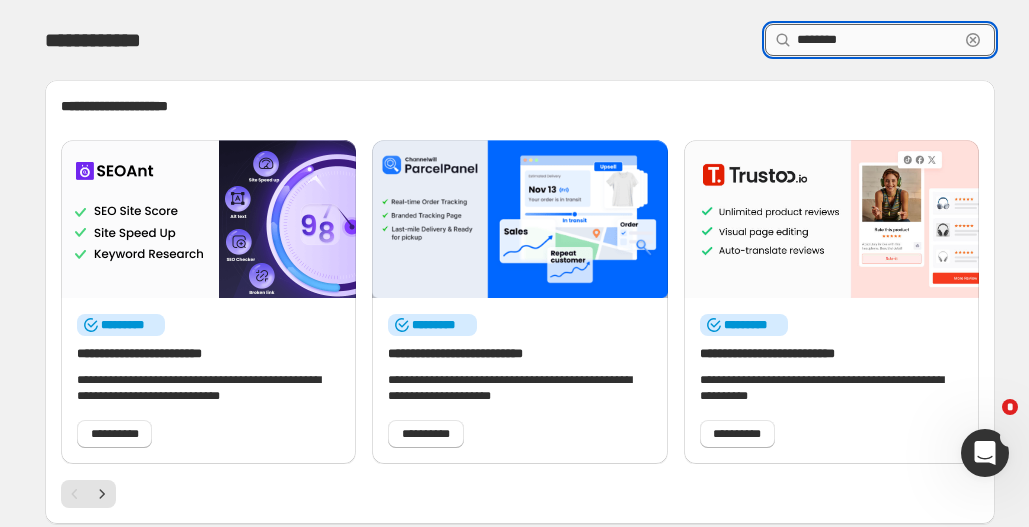 type on "********" 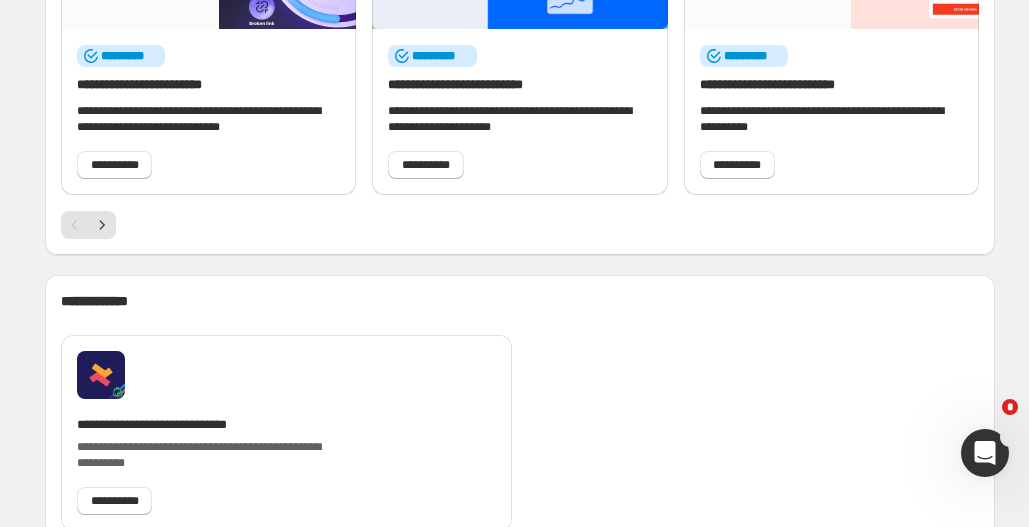 scroll, scrollTop: 0, scrollLeft: 0, axis: both 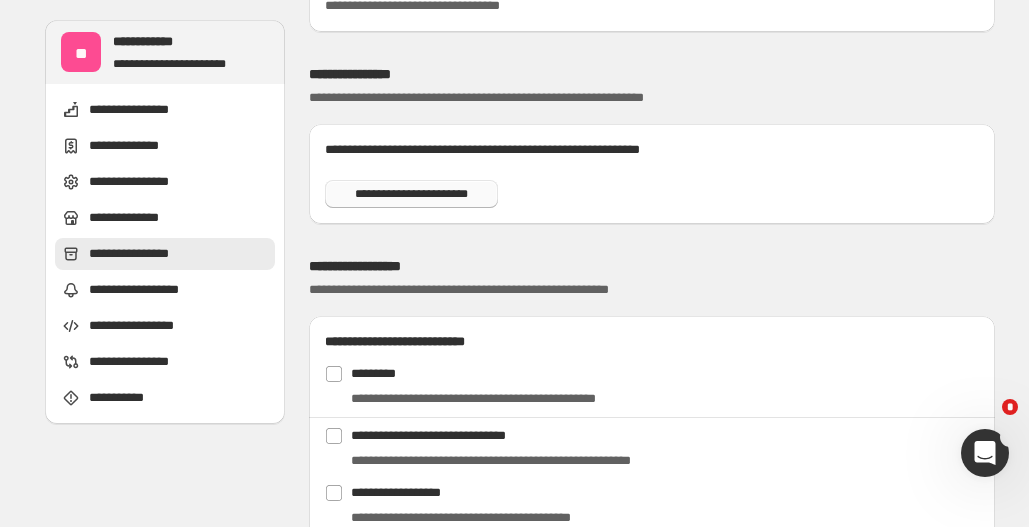 click on "**********" at bounding box center (411, 194) 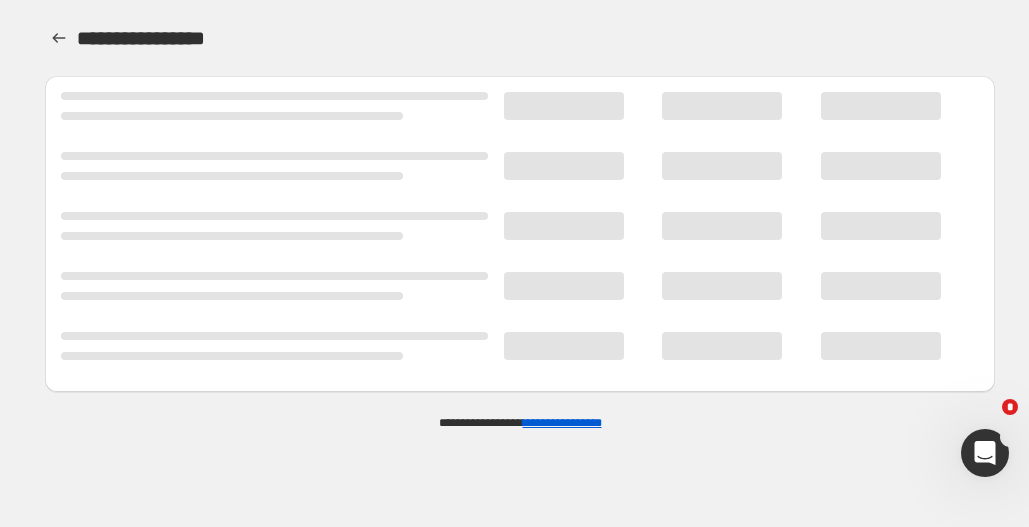 scroll, scrollTop: 0, scrollLeft: 0, axis: both 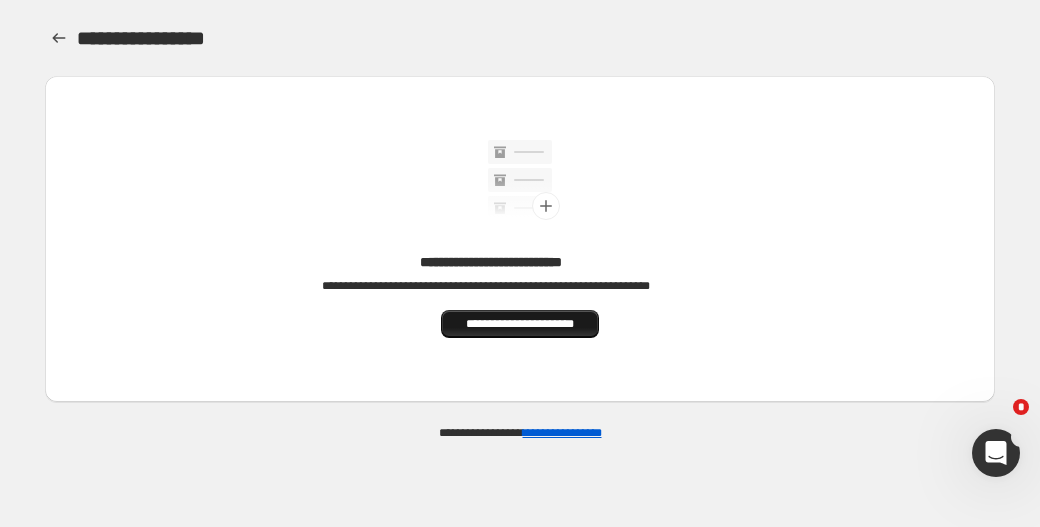 click on "**********" at bounding box center (520, 324) 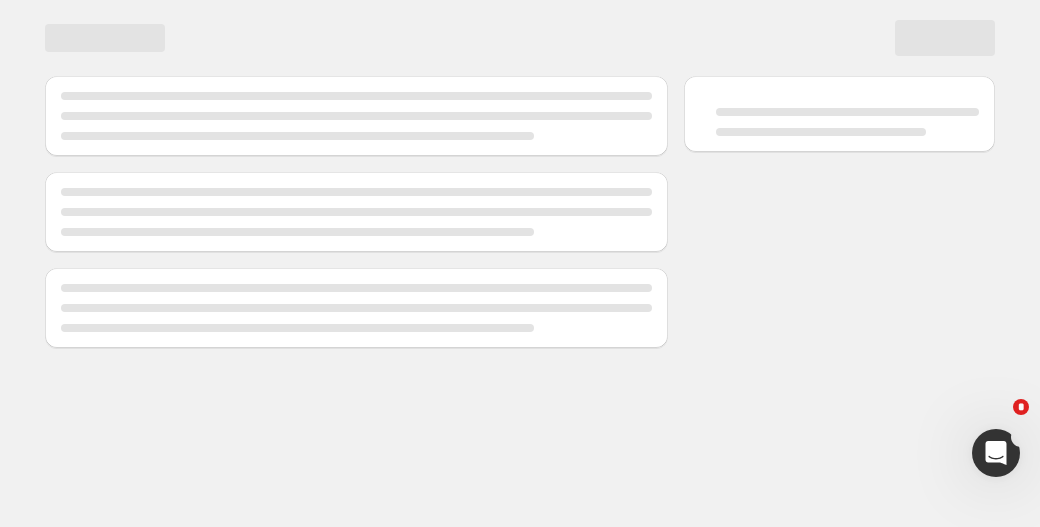 select on "**********" 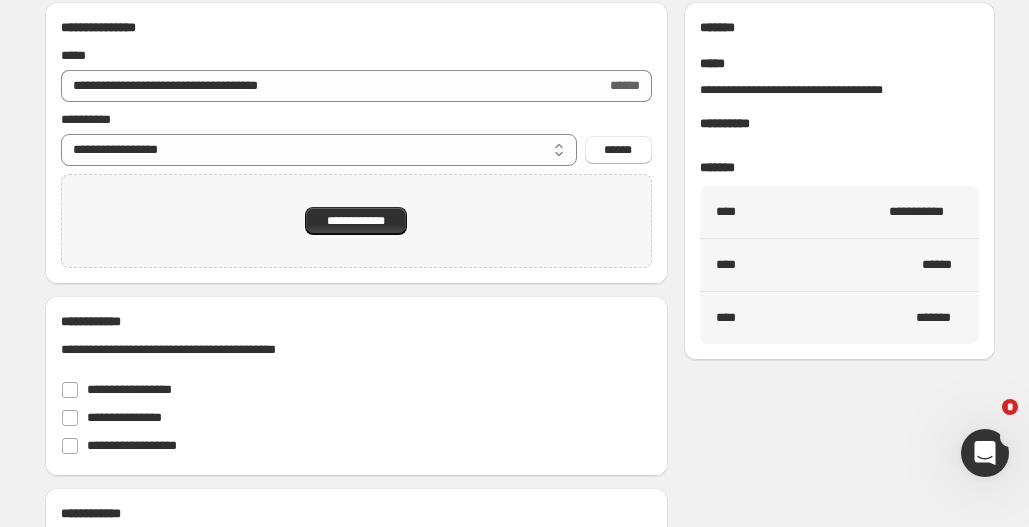 scroll, scrollTop: 0, scrollLeft: 0, axis: both 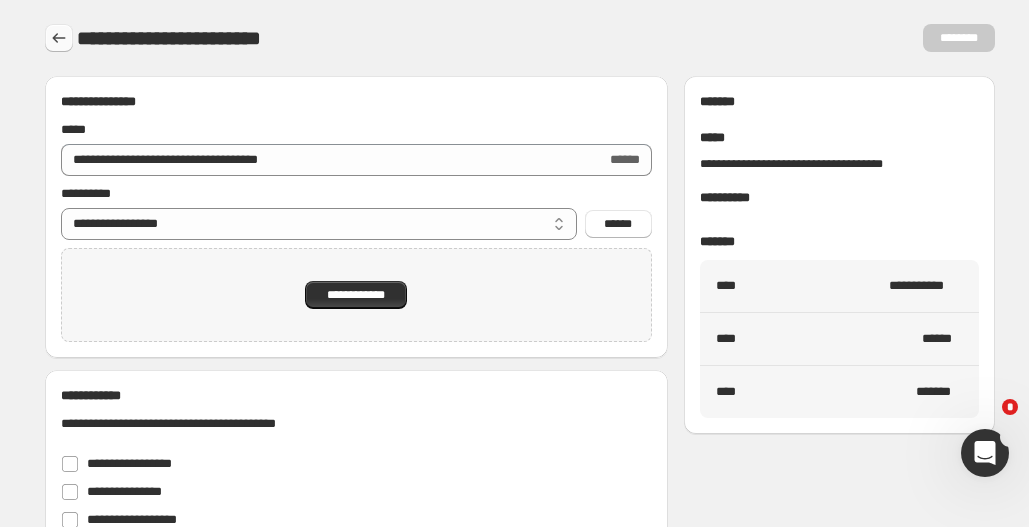 click 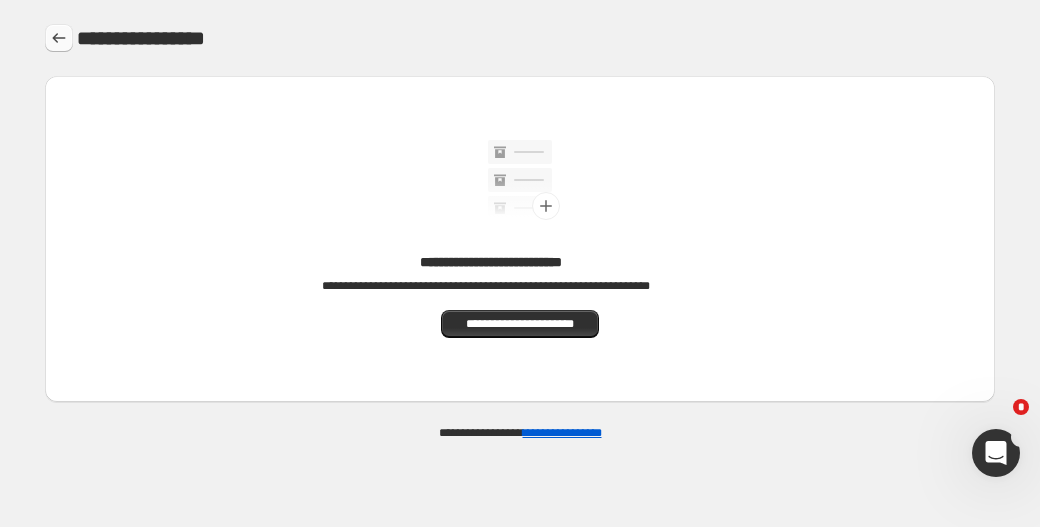 click 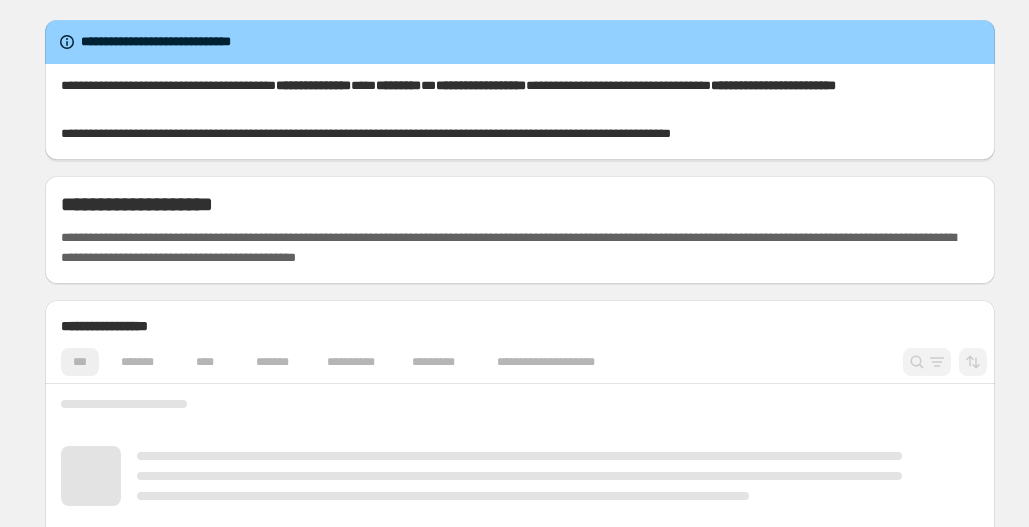 scroll, scrollTop: 0, scrollLeft: 0, axis: both 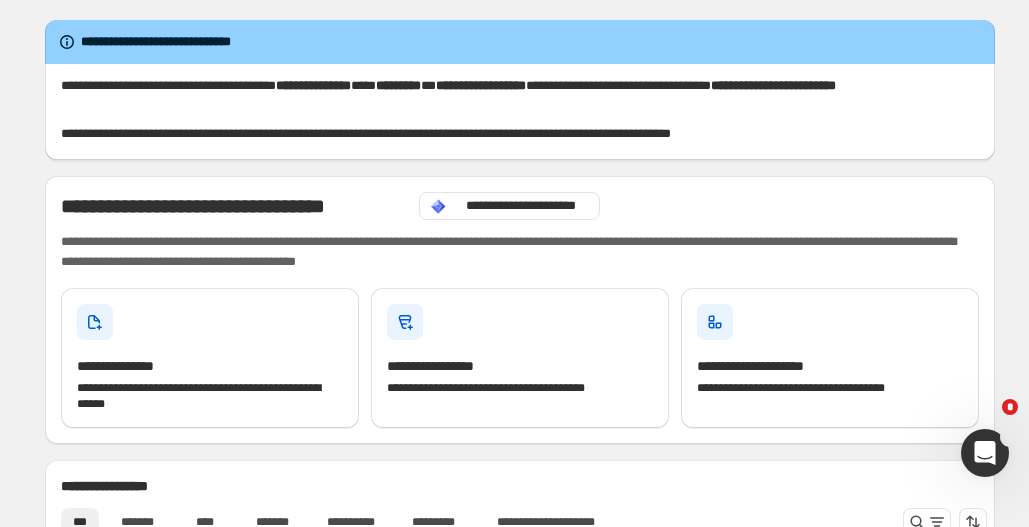 click 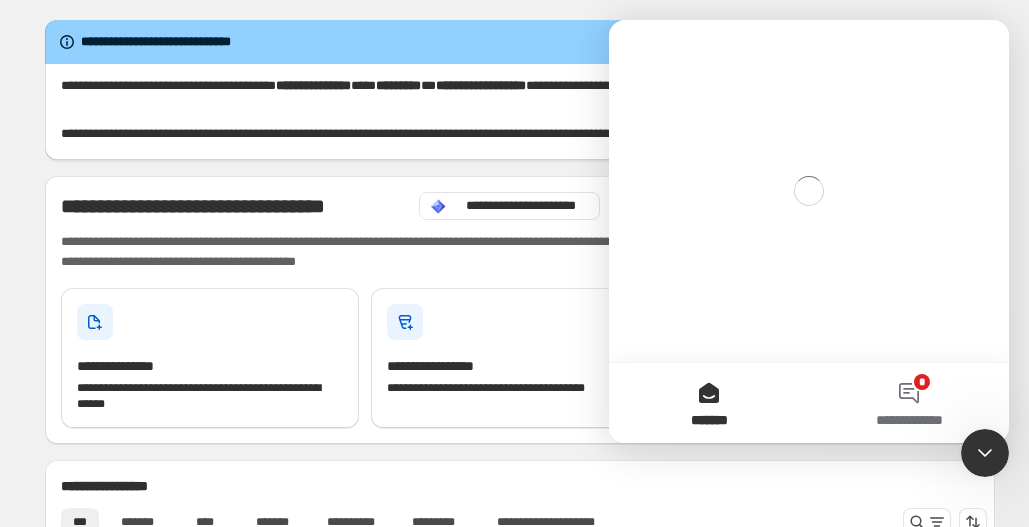 scroll, scrollTop: 0, scrollLeft: 0, axis: both 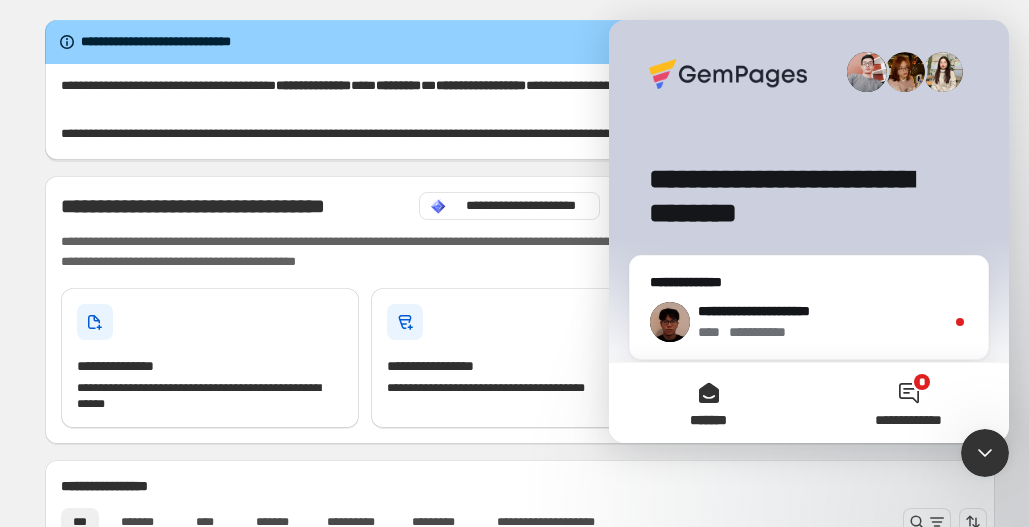 click on "**********" at bounding box center [909, 403] 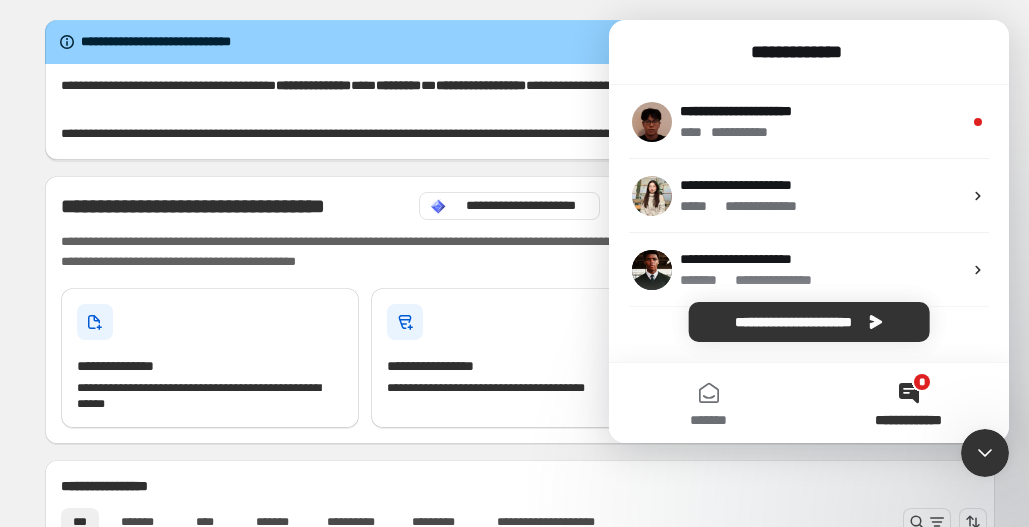click 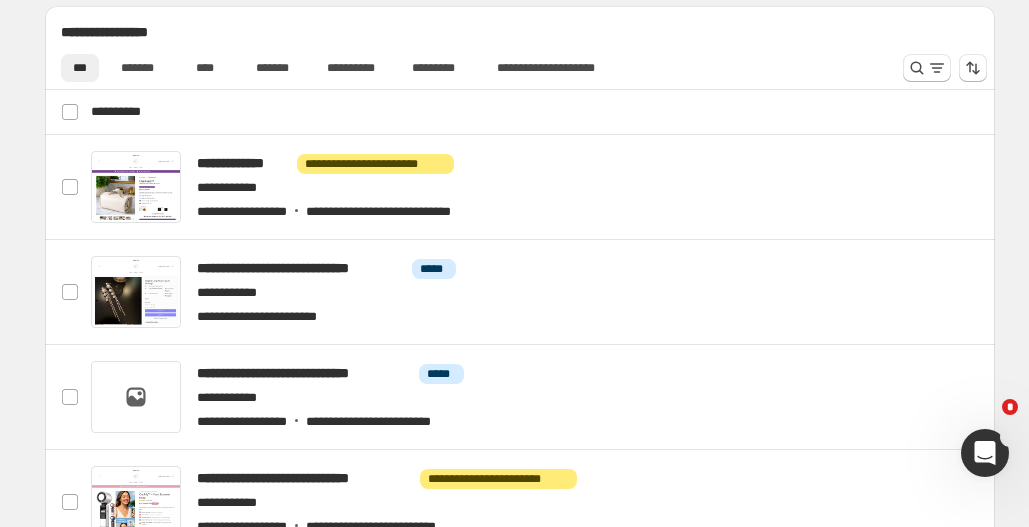 scroll, scrollTop: 1255, scrollLeft: 0, axis: vertical 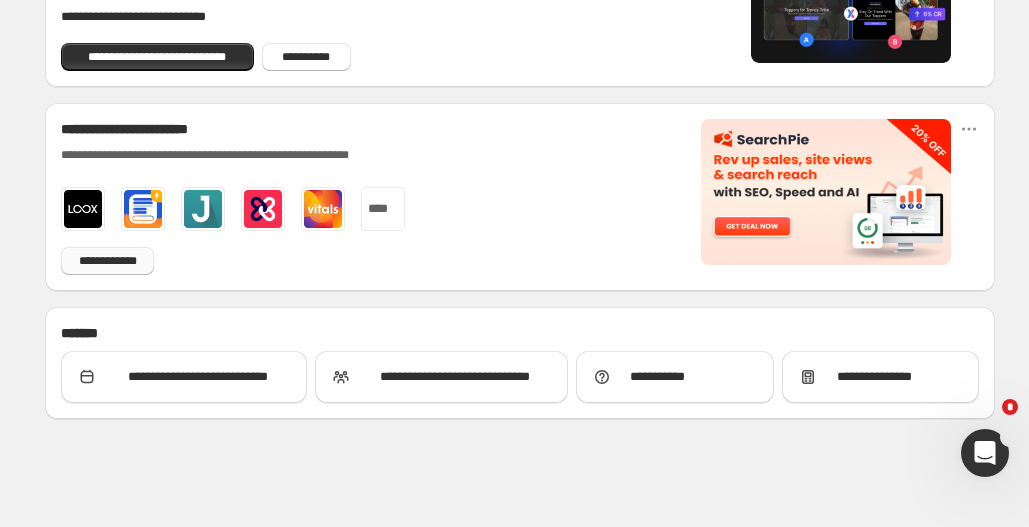 click on "**********" at bounding box center (107, 261) 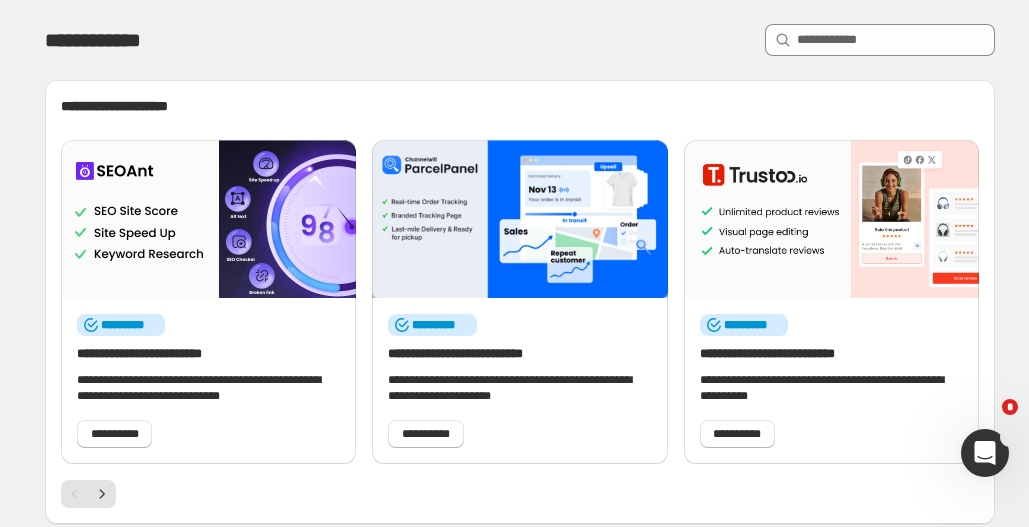 scroll, scrollTop: 55, scrollLeft: 0, axis: vertical 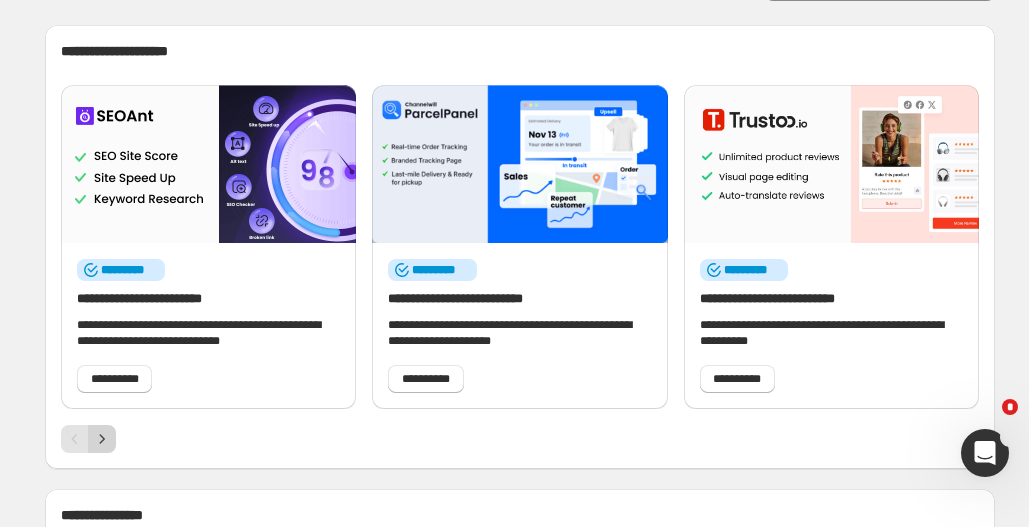 click 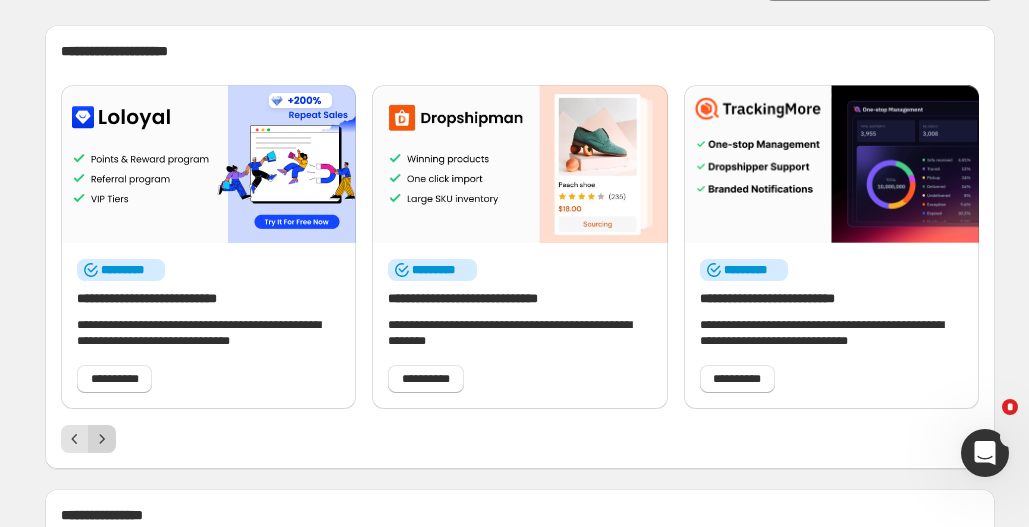 click at bounding box center [102, 439] 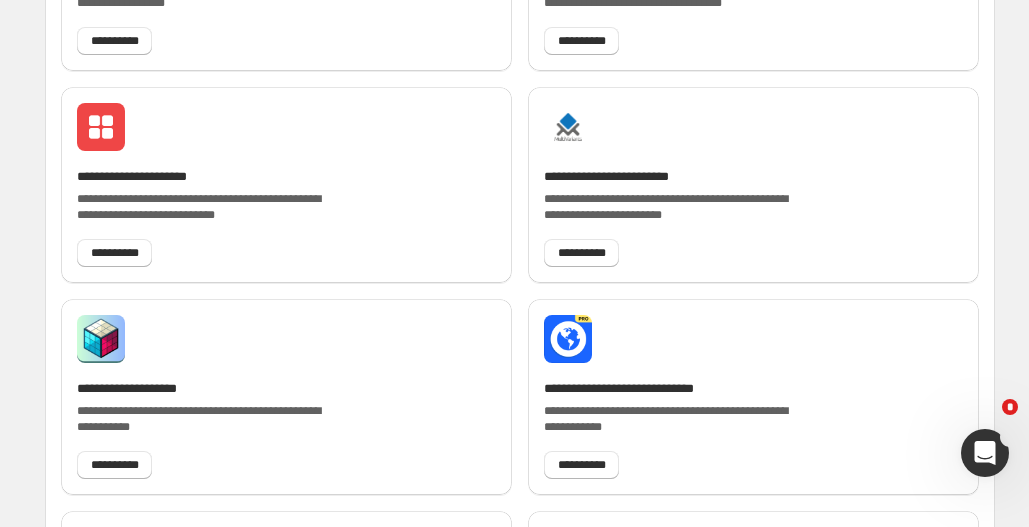 scroll, scrollTop: 2422, scrollLeft: 0, axis: vertical 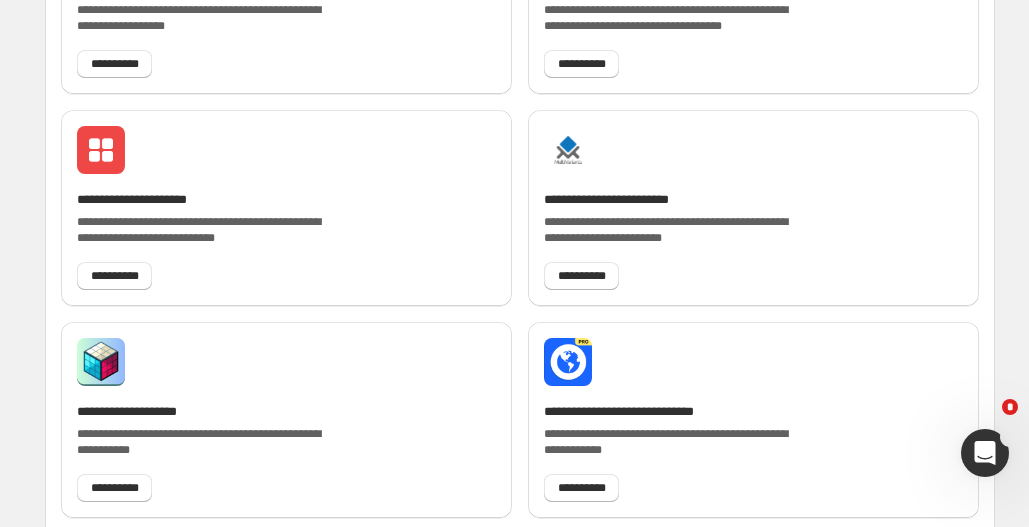 click 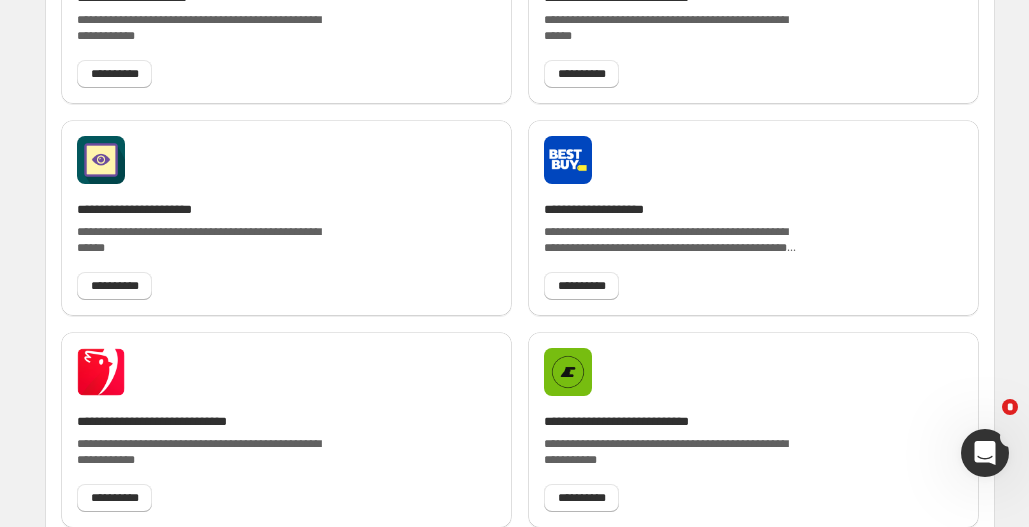 scroll, scrollTop: 2396, scrollLeft: 0, axis: vertical 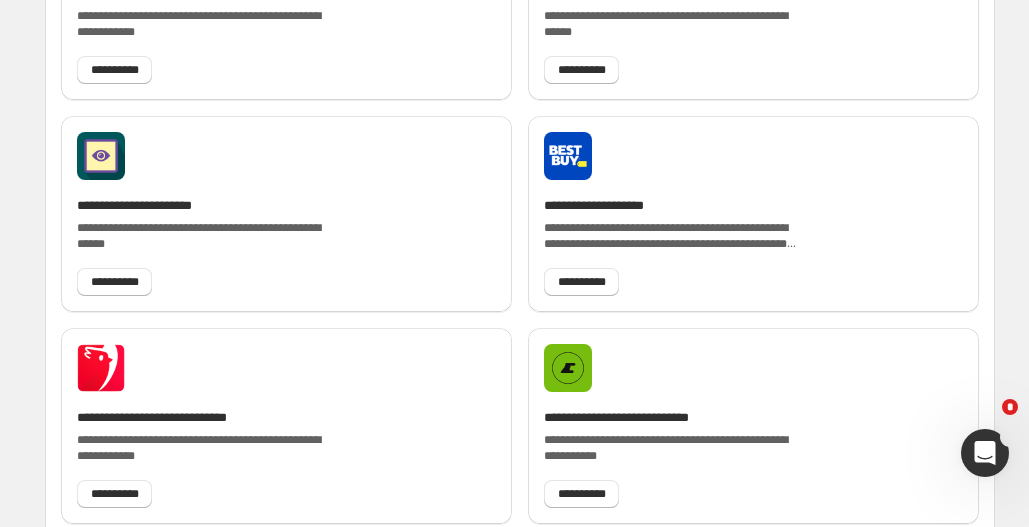 click 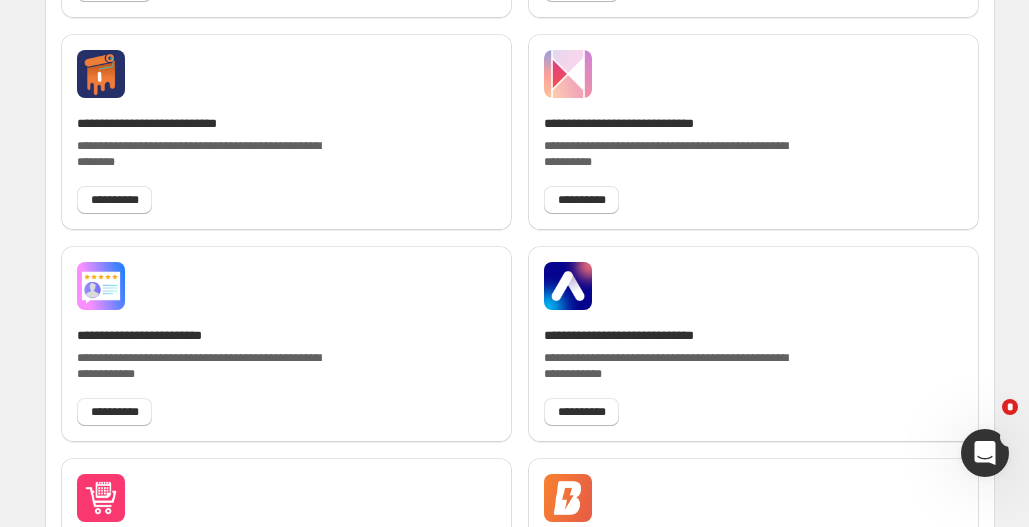 scroll, scrollTop: 2439, scrollLeft: 0, axis: vertical 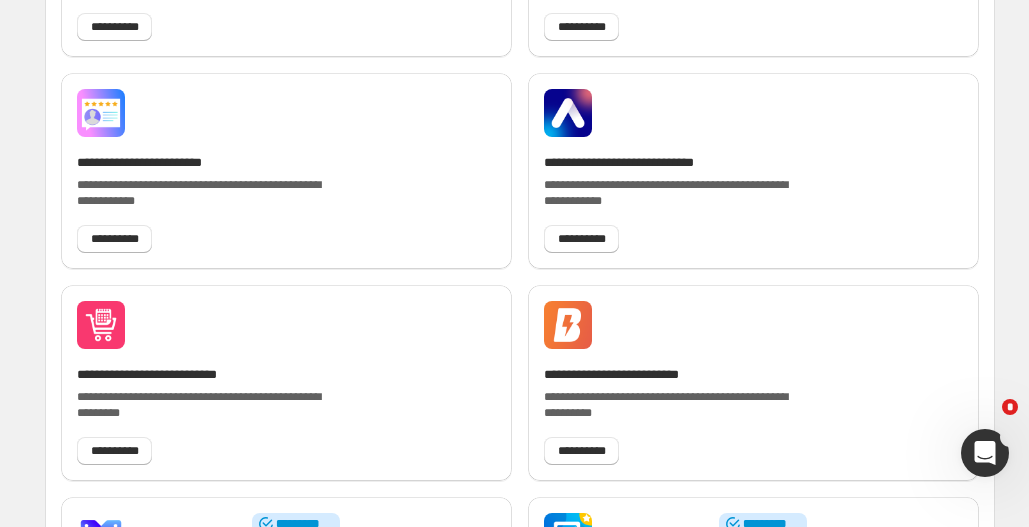 click 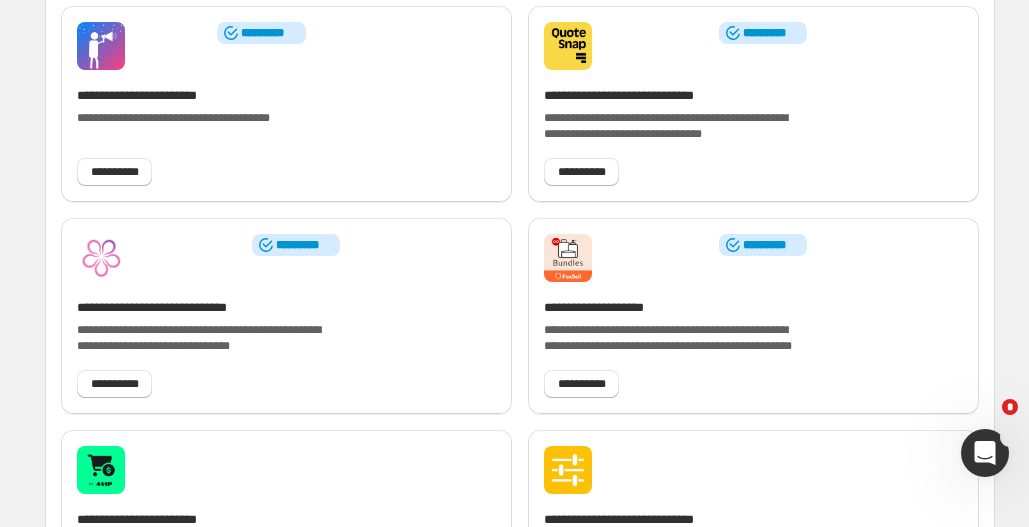 scroll, scrollTop: 2360, scrollLeft: 0, axis: vertical 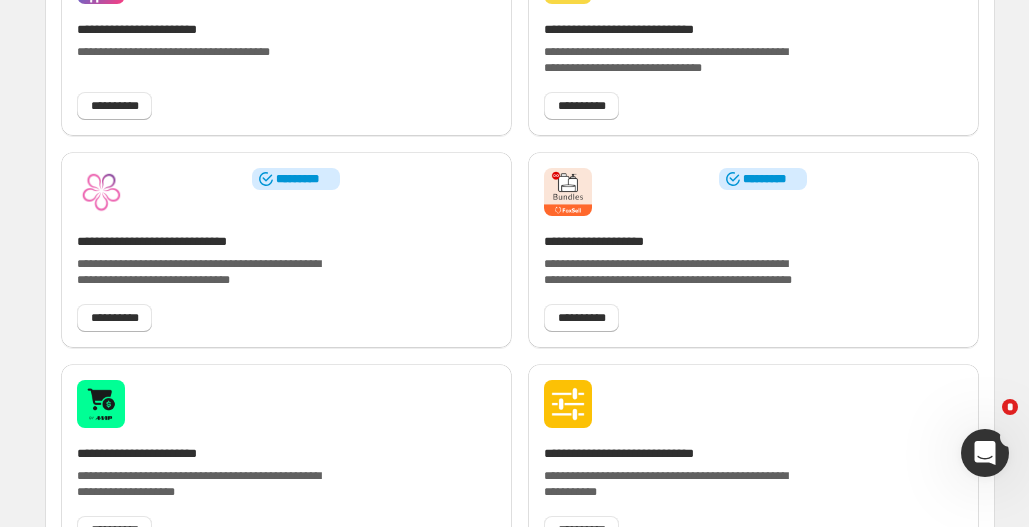 click 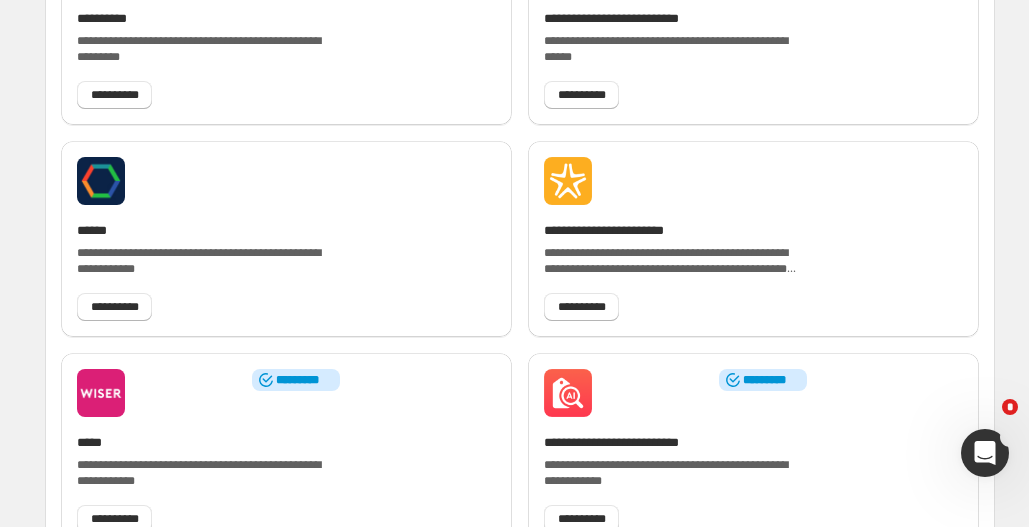 scroll, scrollTop: 2369, scrollLeft: 0, axis: vertical 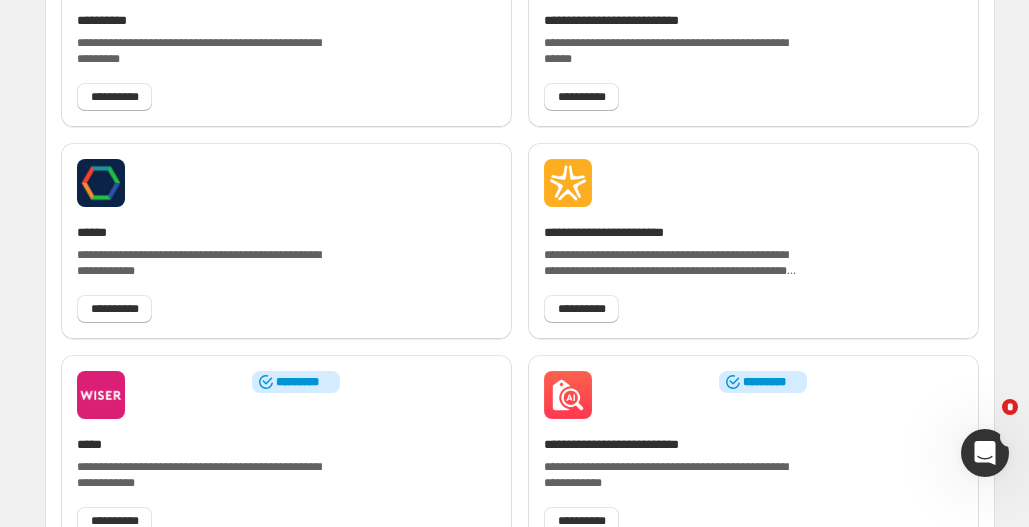 click 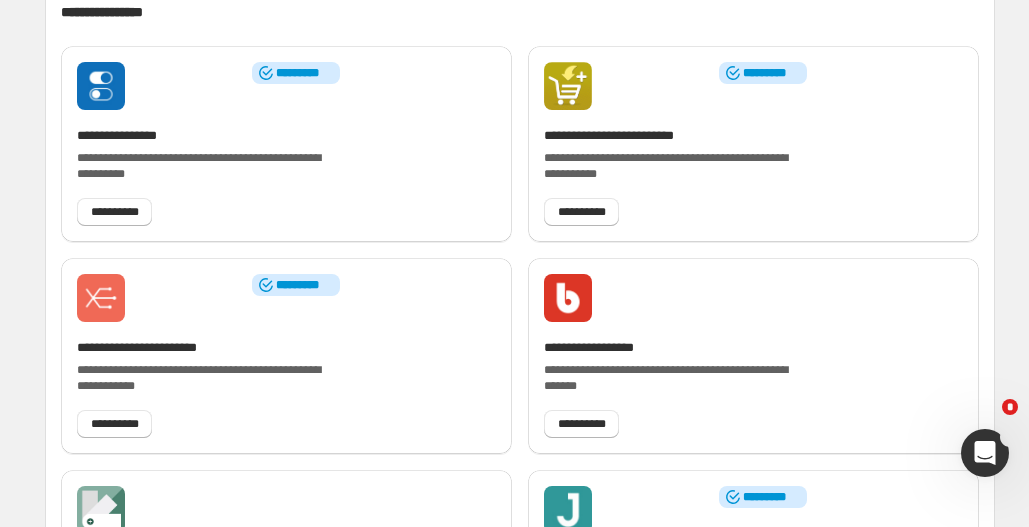 scroll, scrollTop: 559, scrollLeft: 0, axis: vertical 